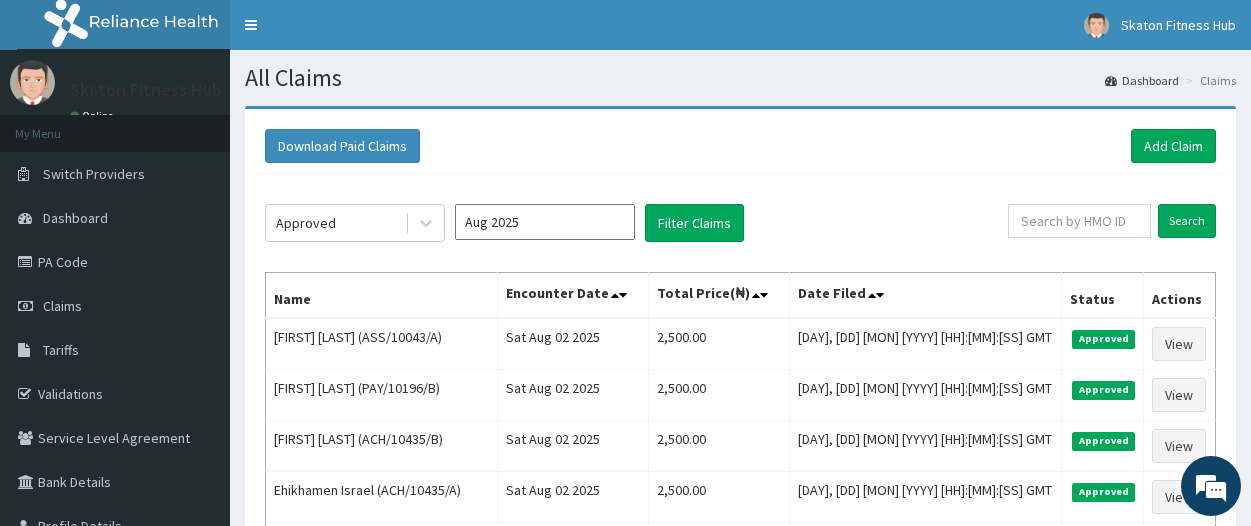 scroll, scrollTop: 0, scrollLeft: 0, axis: both 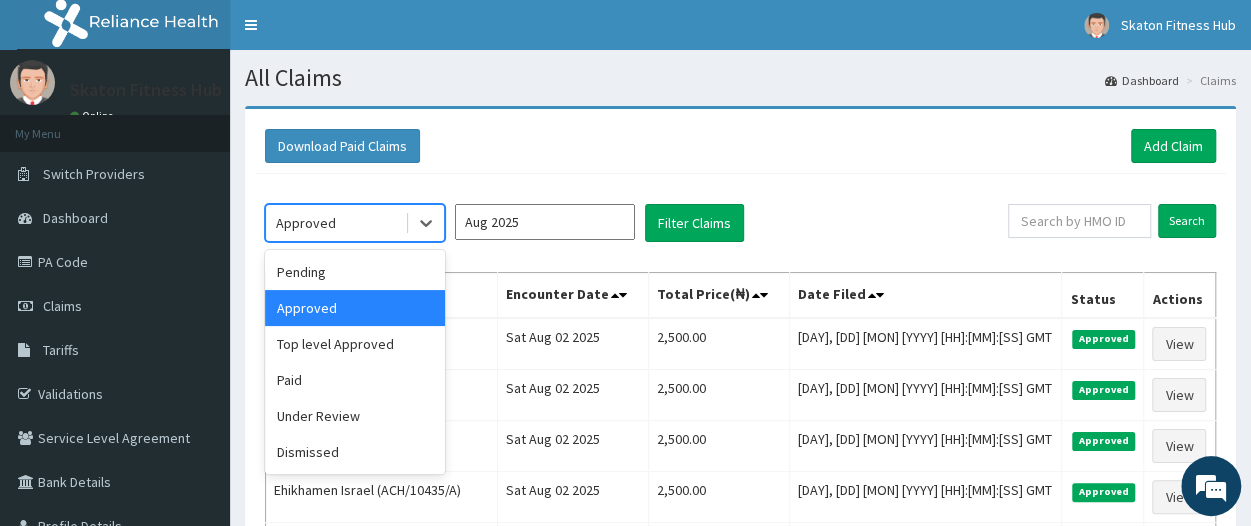 click on "Approved" at bounding box center [306, 223] 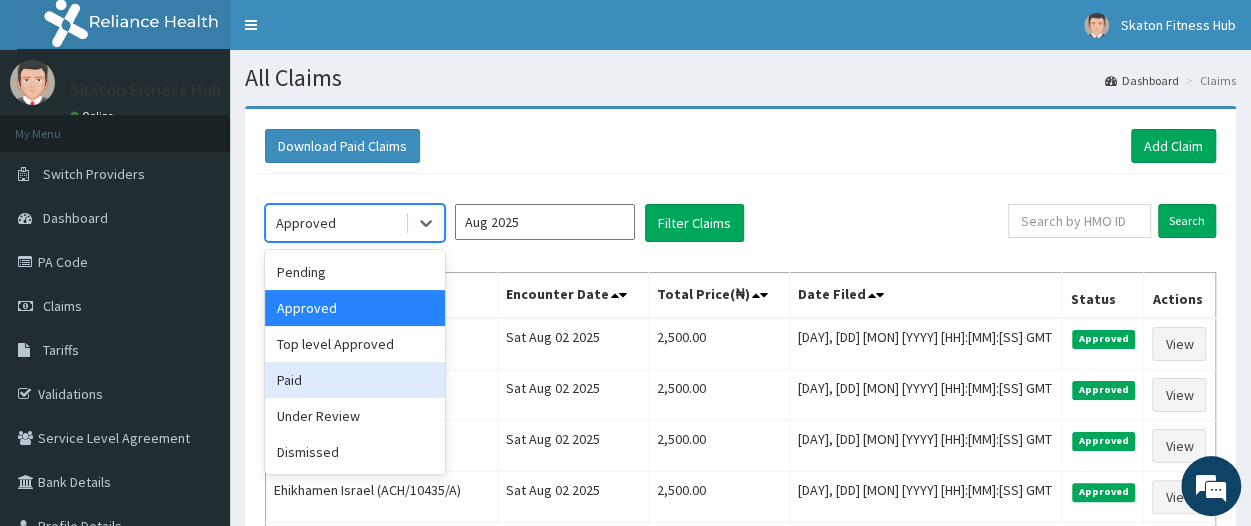 click on "Paid" at bounding box center [355, 380] 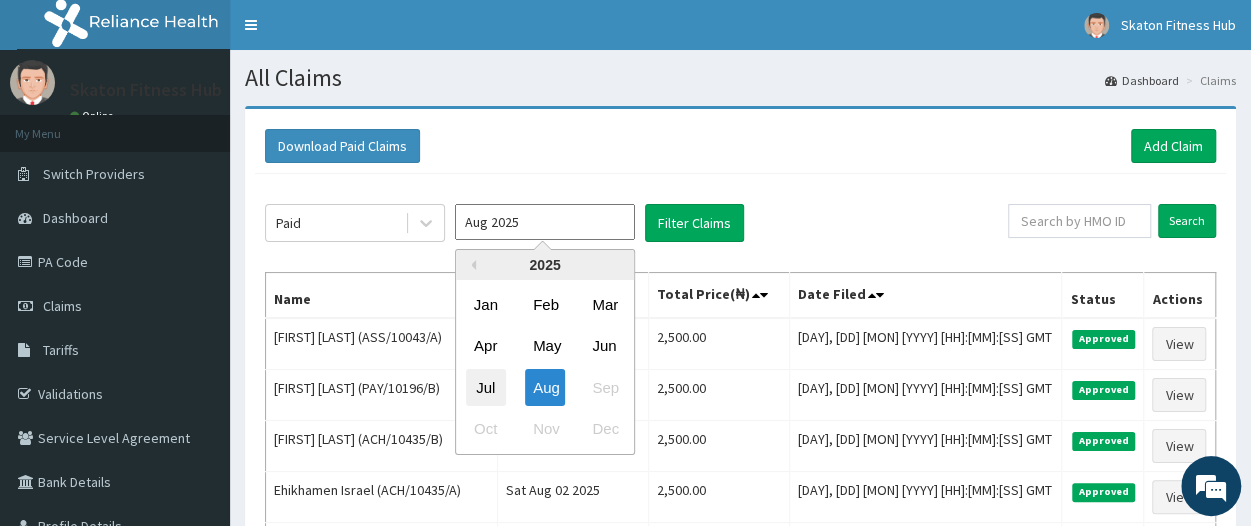 drag, startPoint x: 538, startPoint y: 223, endPoint x: 495, endPoint y: 376, distance: 158.92766 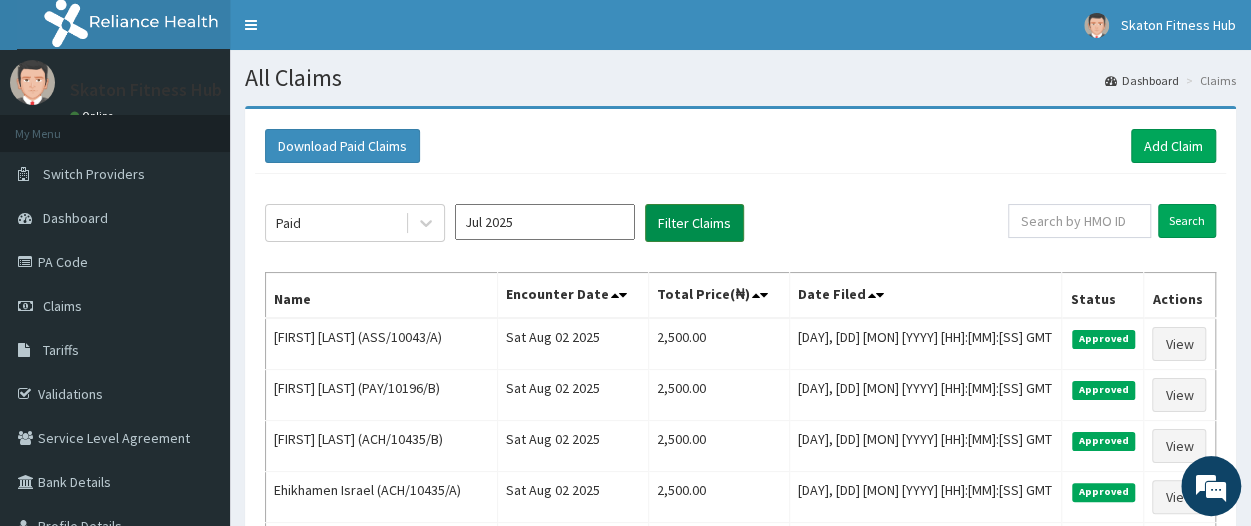 click on "Filter Claims" at bounding box center (694, 223) 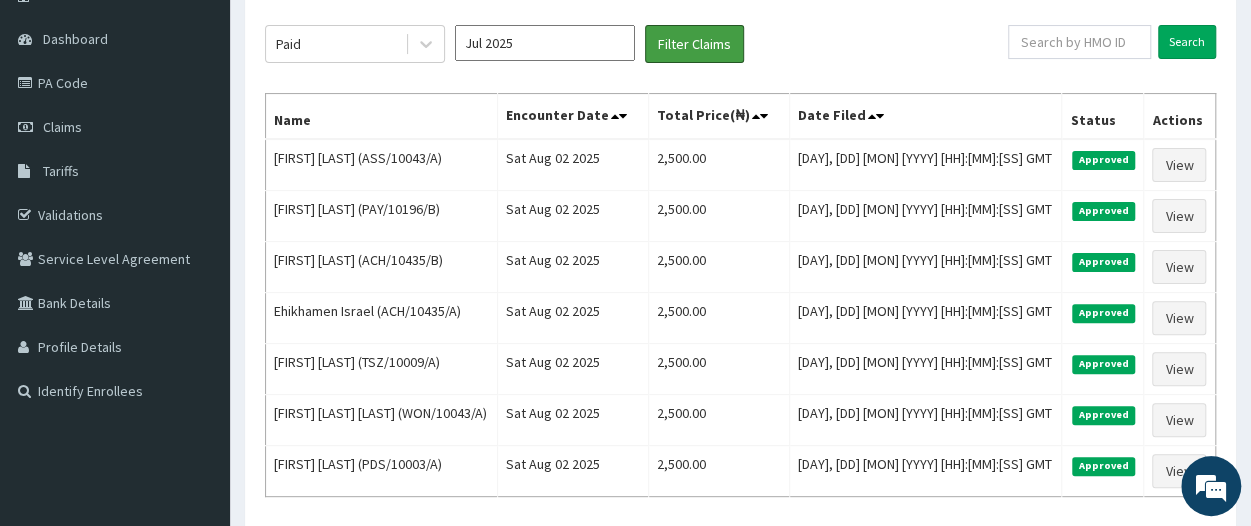 scroll, scrollTop: 200, scrollLeft: 0, axis: vertical 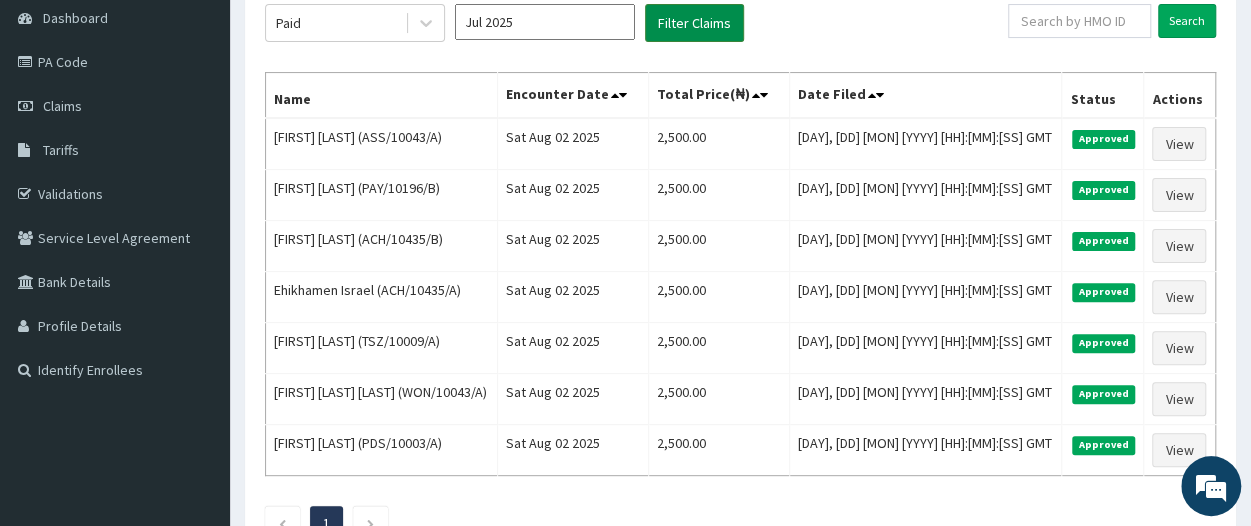 click on "Filter Claims" at bounding box center [694, 23] 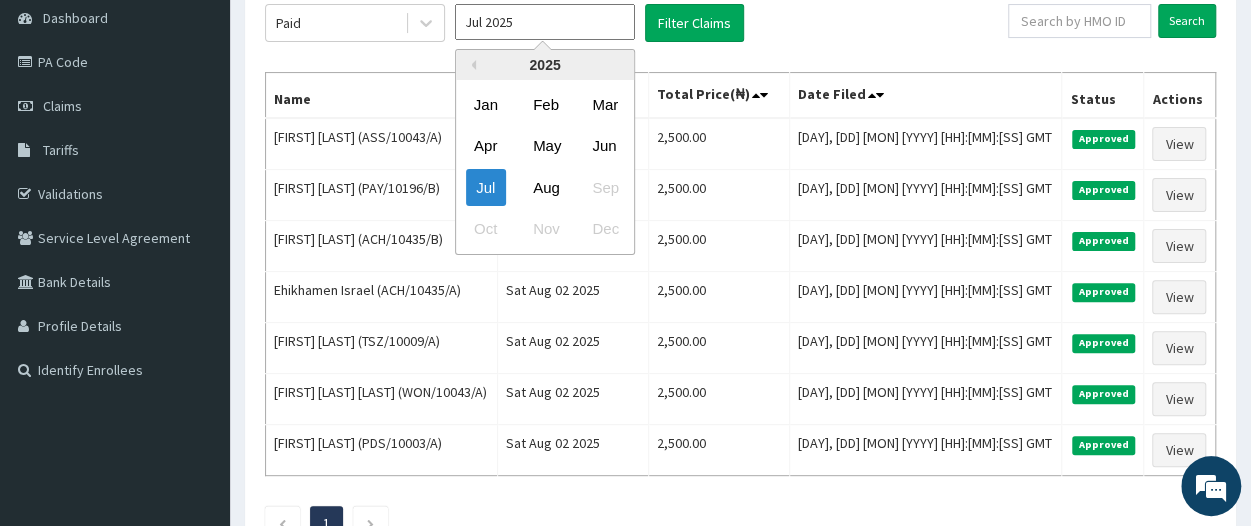 click on "Jul 2025" at bounding box center [545, 22] 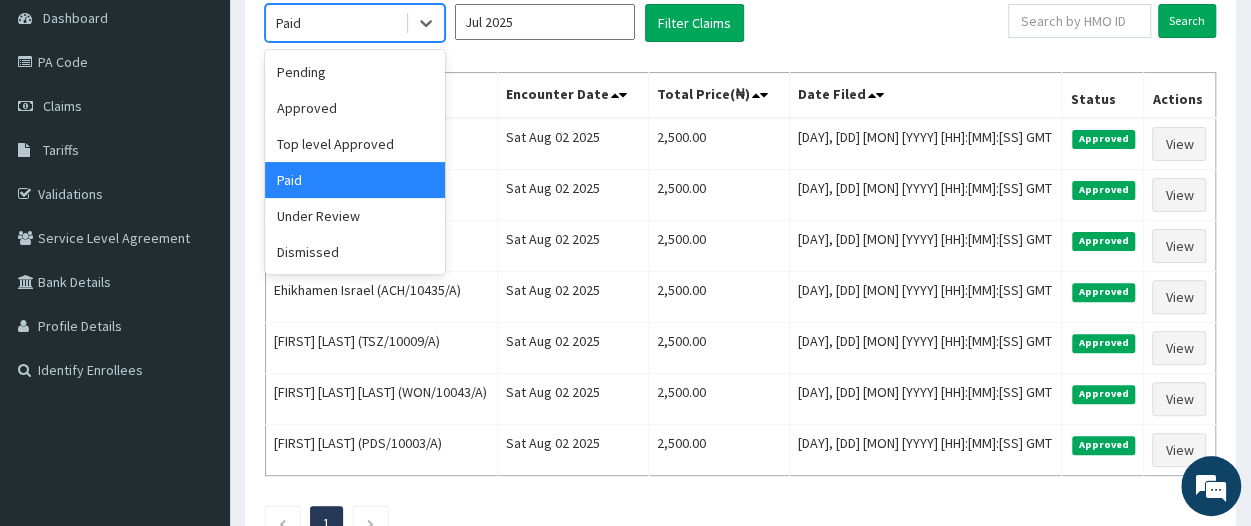 click on "Paid" at bounding box center (335, 23) 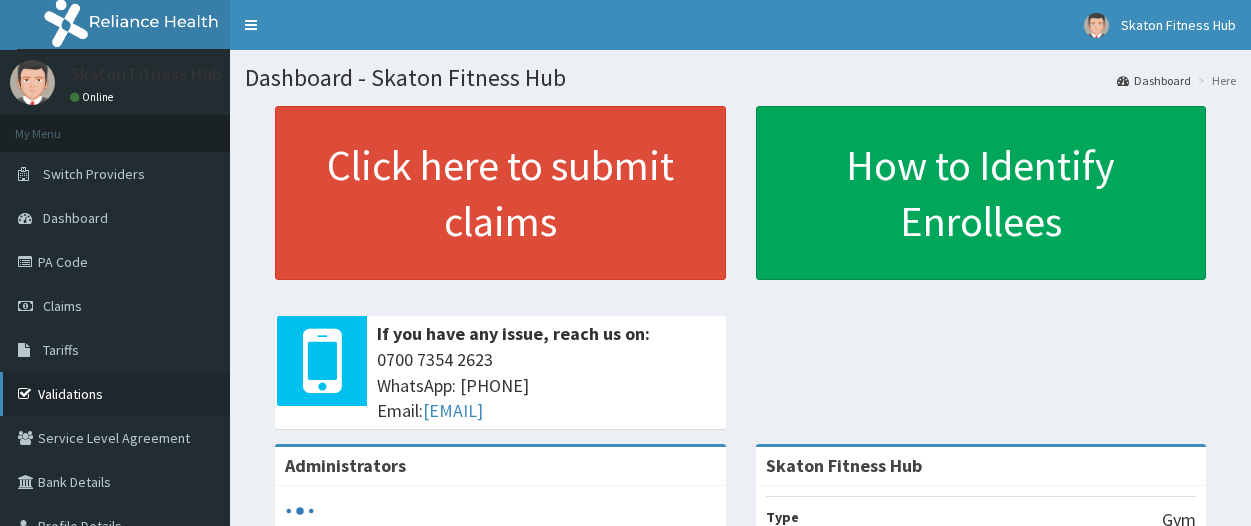 scroll, scrollTop: 0, scrollLeft: 0, axis: both 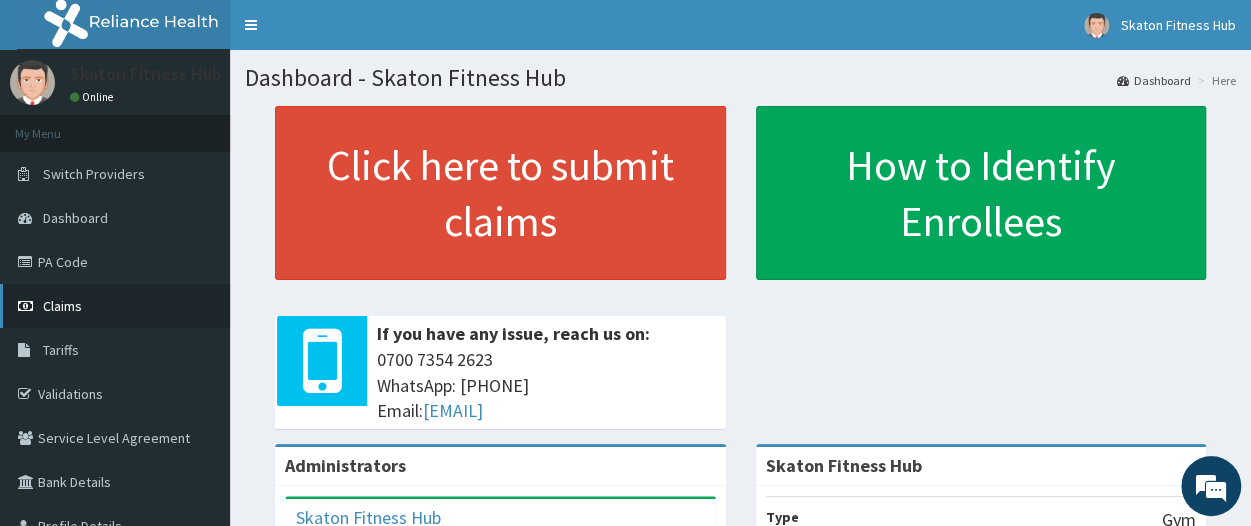 click on "Claims" at bounding box center [115, 306] 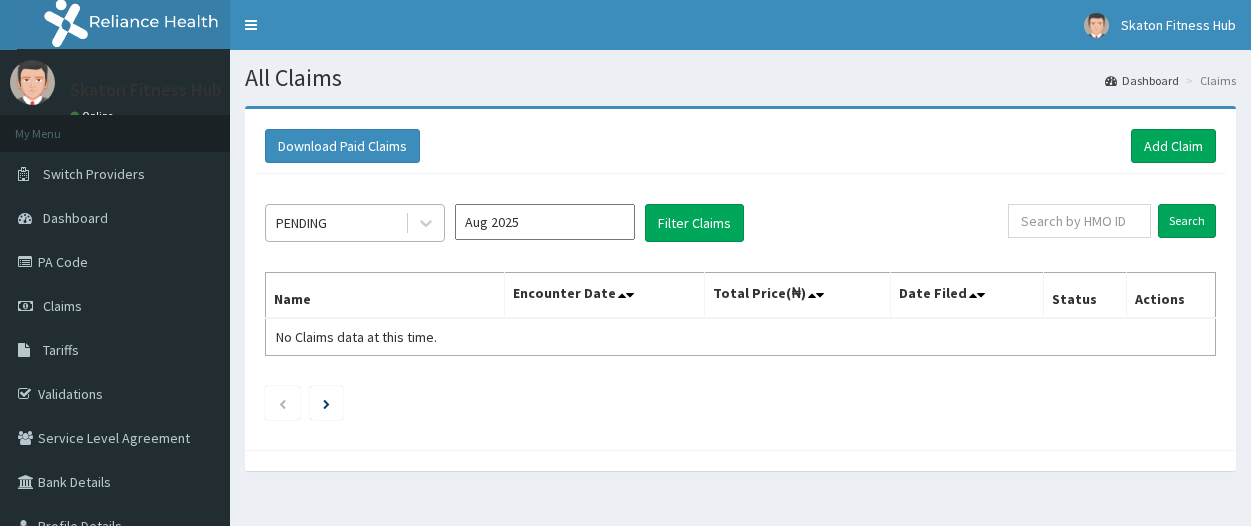 scroll, scrollTop: 0, scrollLeft: 0, axis: both 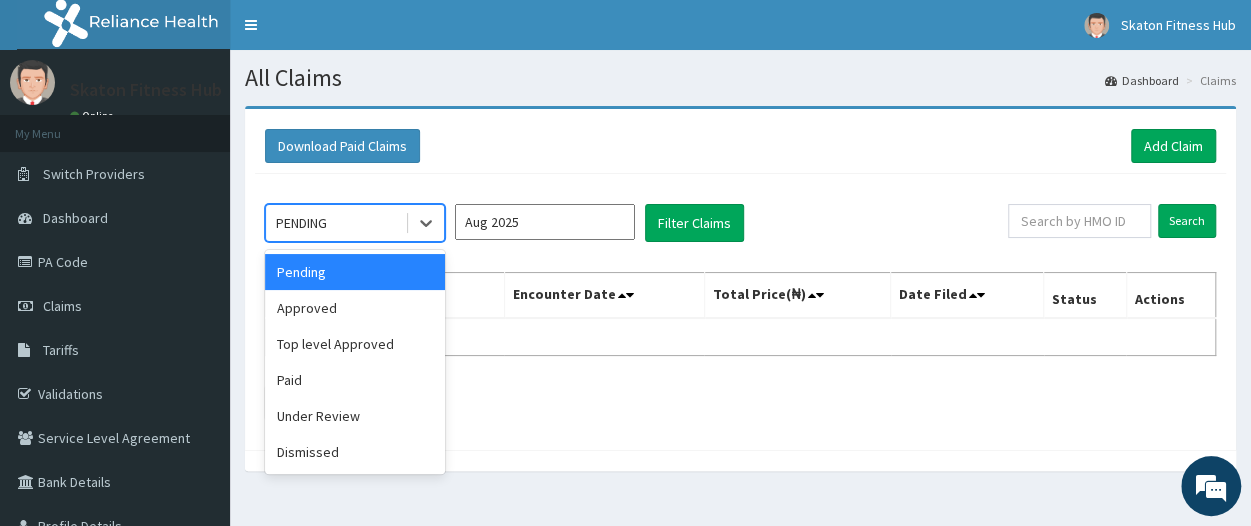 click on "PENDING" at bounding box center (335, 223) 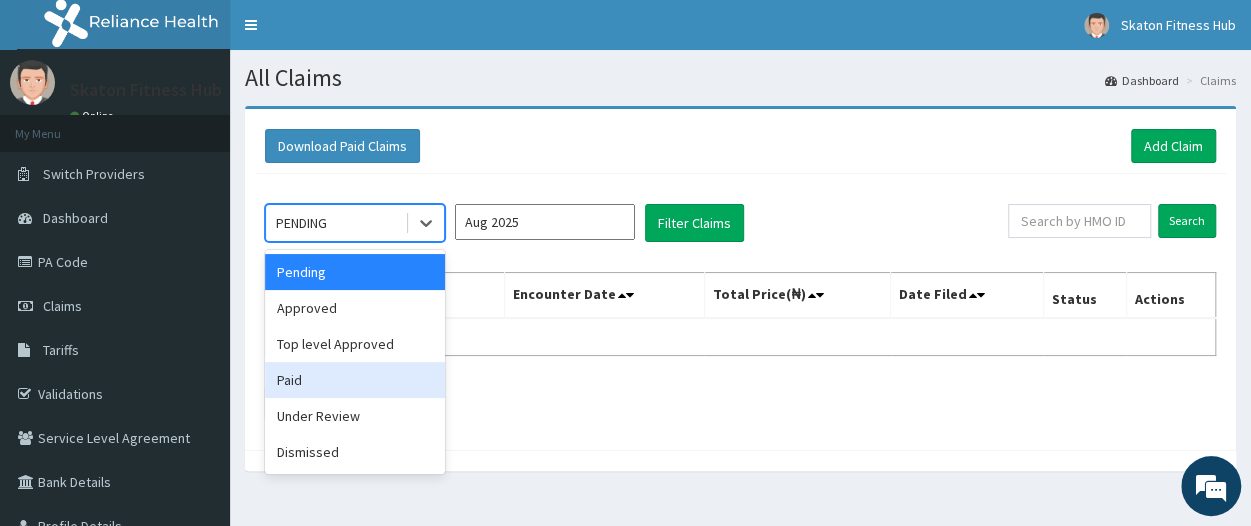 scroll, scrollTop: 0, scrollLeft: 0, axis: both 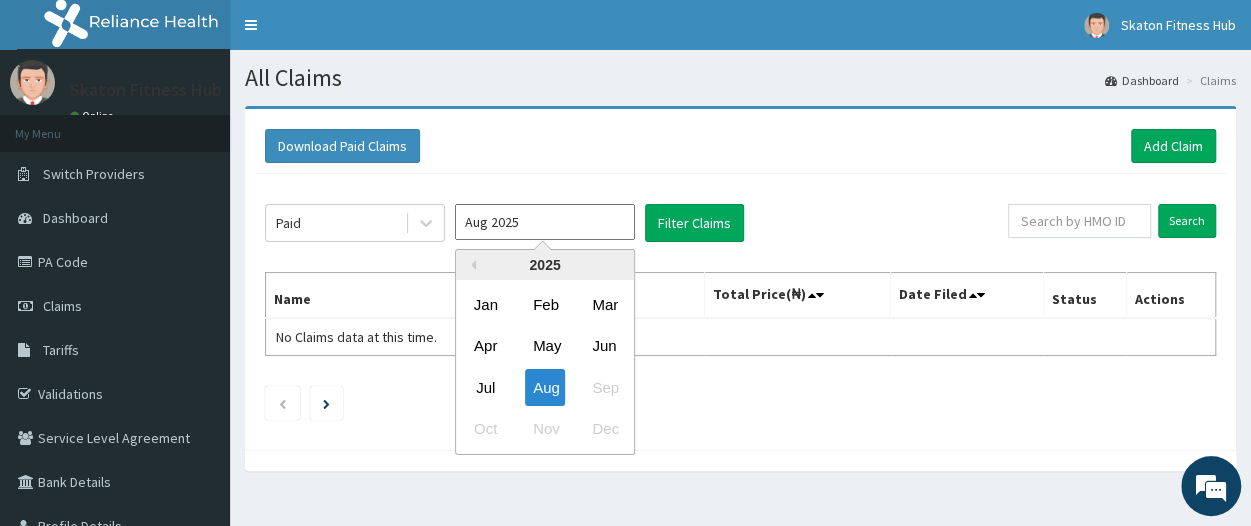 click on "Aug 2025" at bounding box center (545, 222) 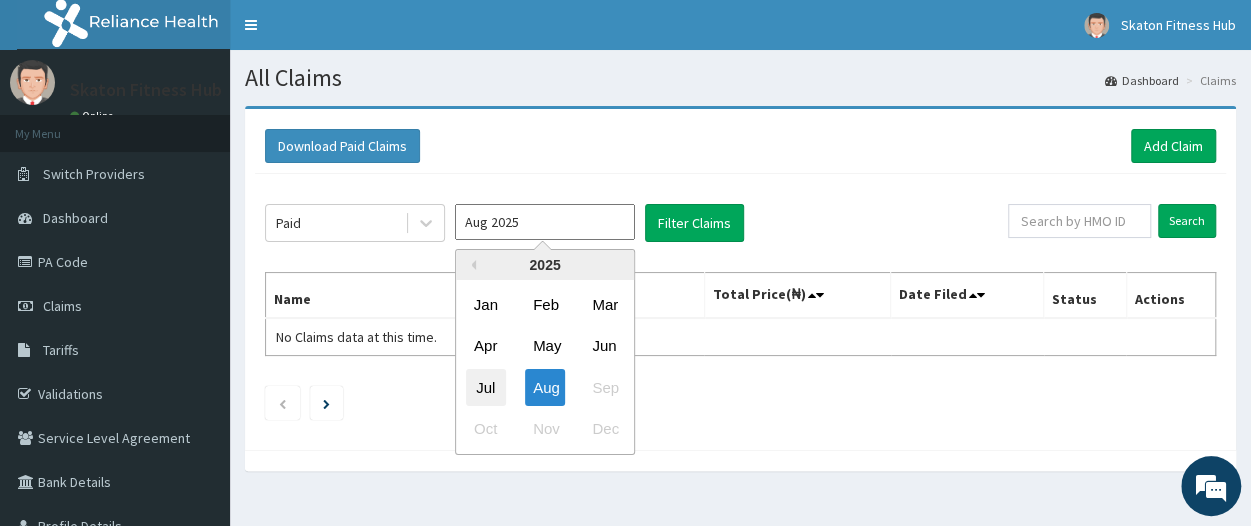 click on "Jul" at bounding box center [486, 387] 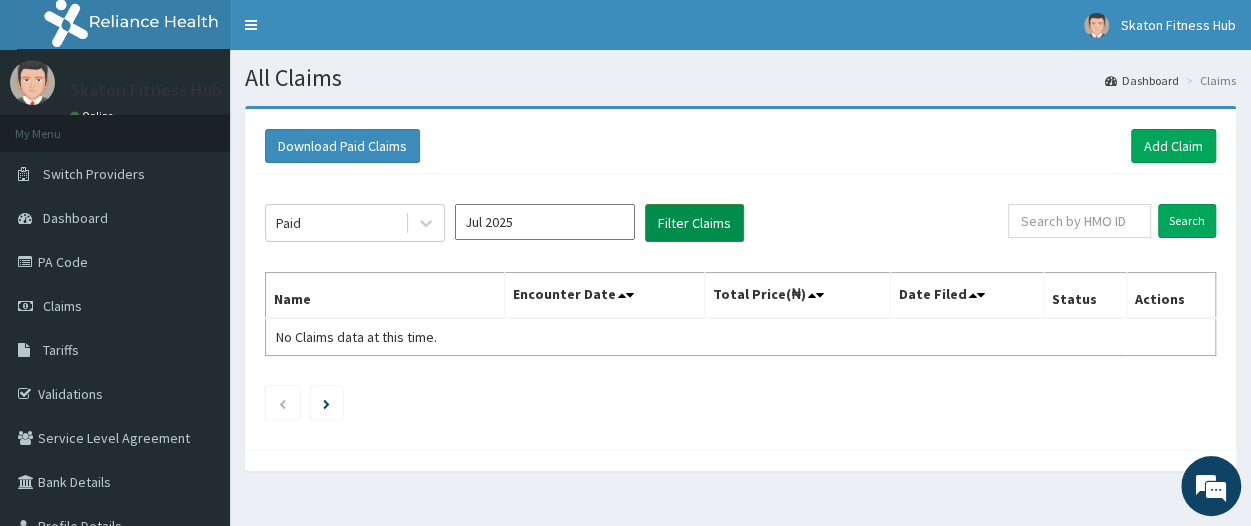 click on "Filter Claims" at bounding box center (694, 223) 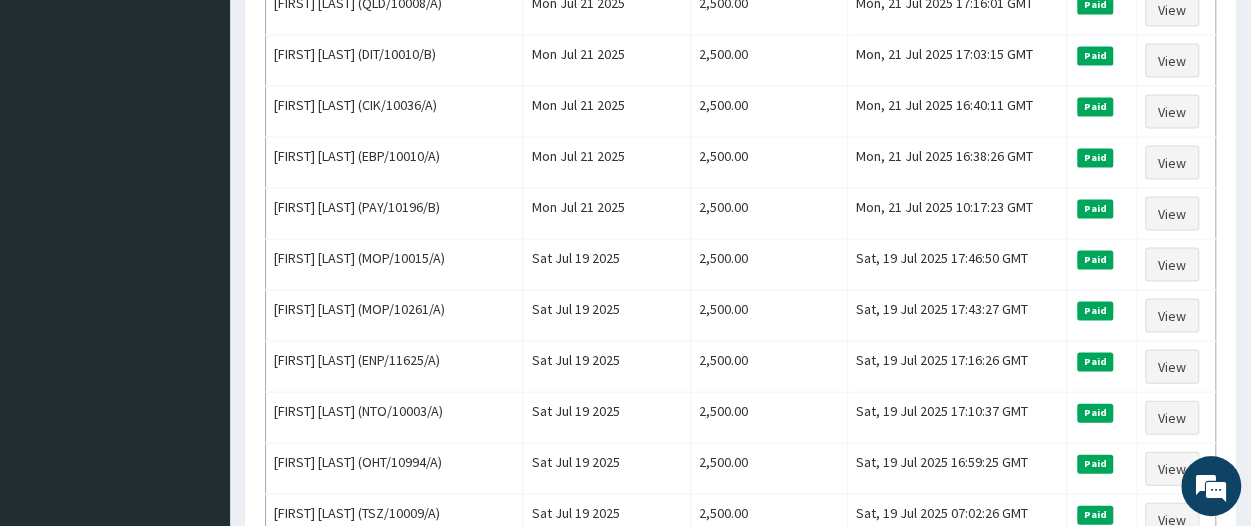 scroll, scrollTop: 1977, scrollLeft: 0, axis: vertical 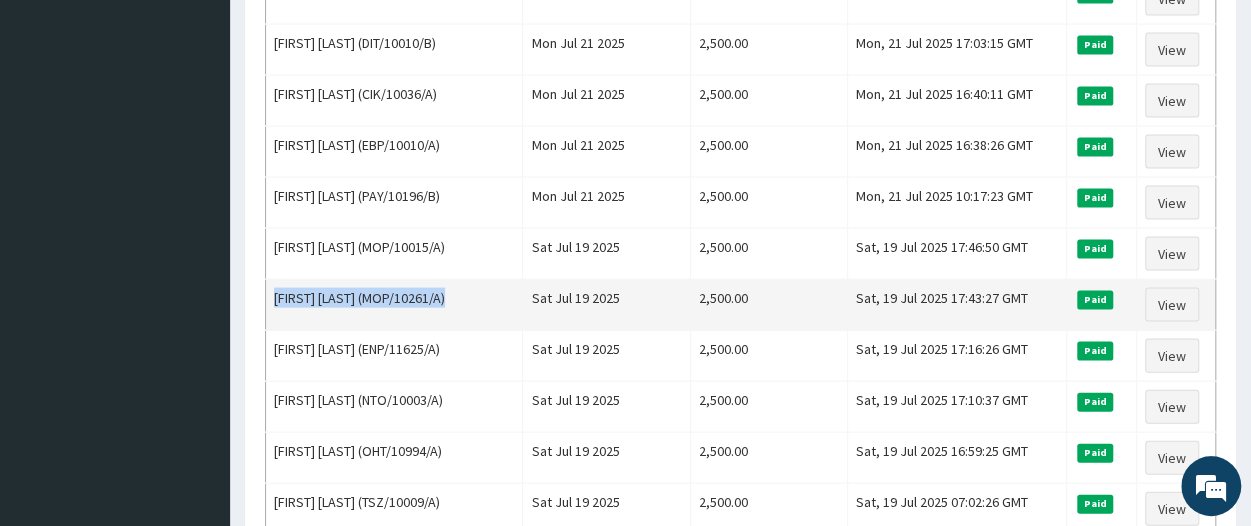 drag, startPoint x: 463, startPoint y: 257, endPoint x: 274, endPoint y: 261, distance: 189.04233 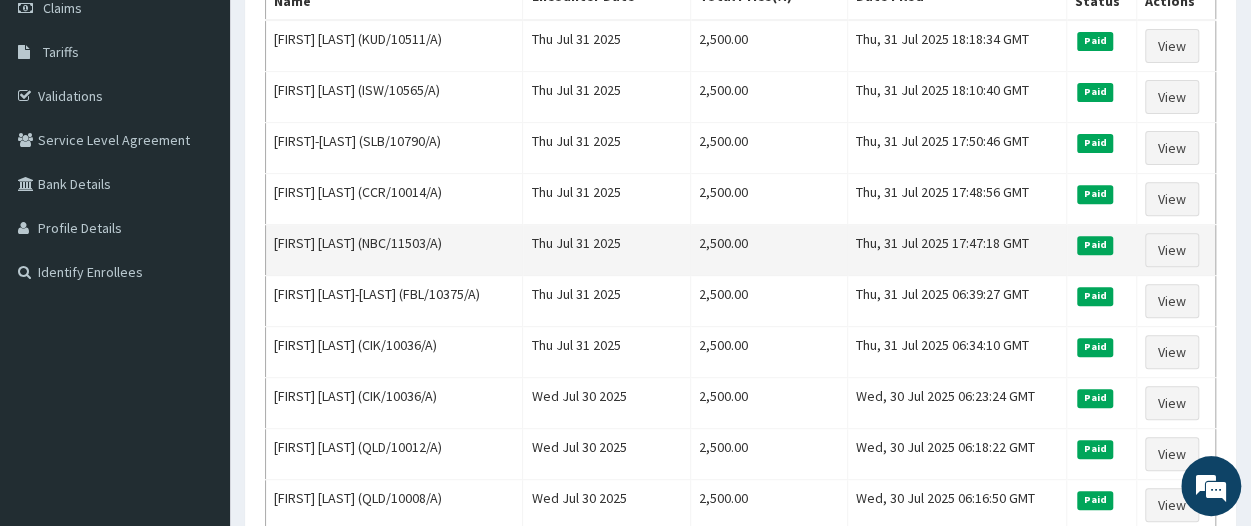 scroll, scrollTop: 0, scrollLeft: 0, axis: both 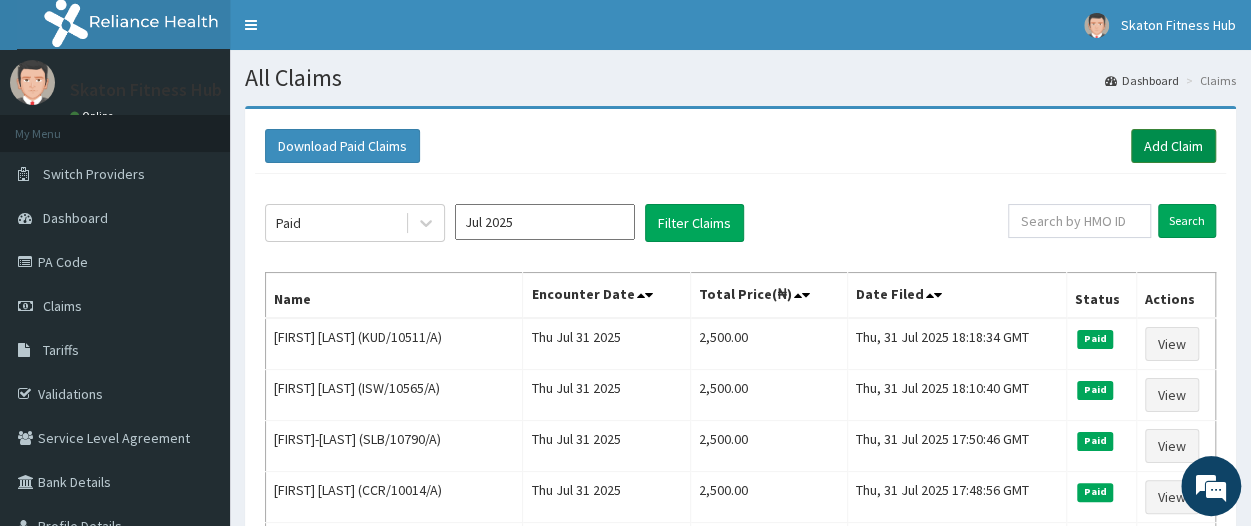 click on "Add Claim" at bounding box center (1173, 146) 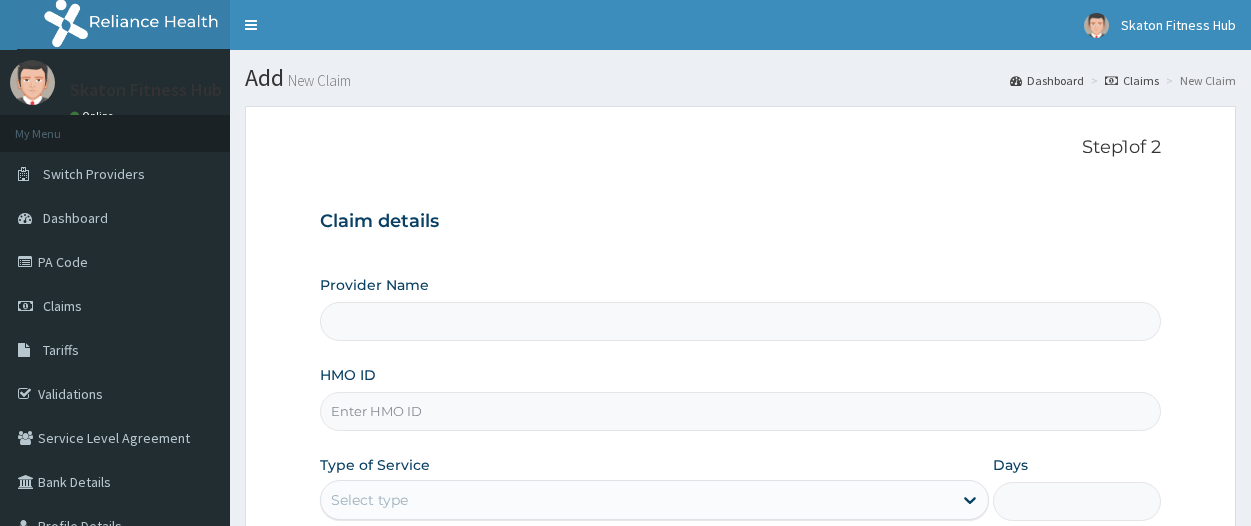 scroll, scrollTop: 0, scrollLeft: 0, axis: both 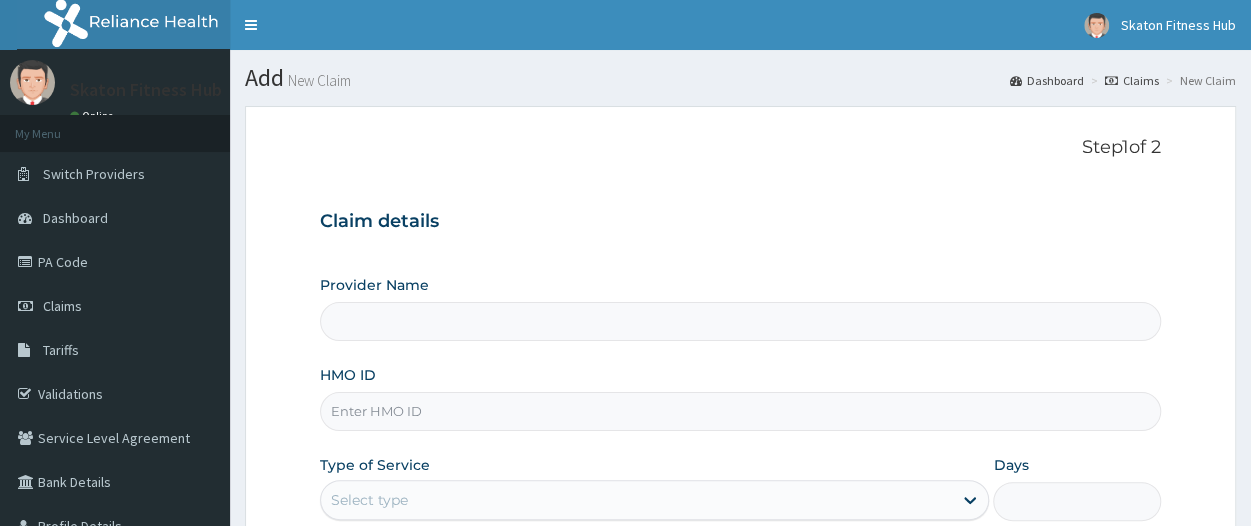click on "Provider Name" at bounding box center (740, 321) 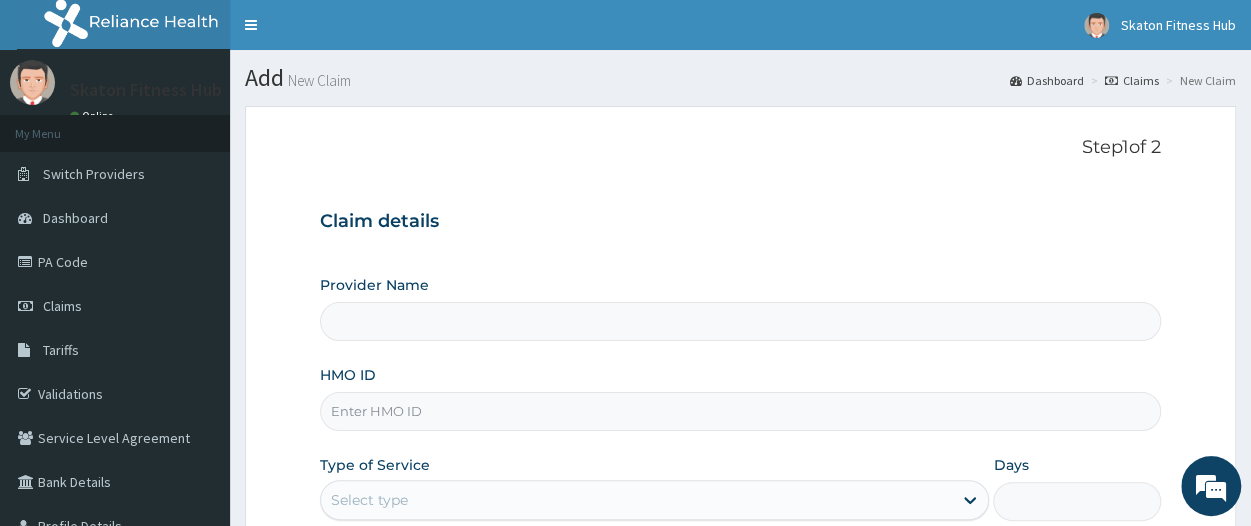 type on "Skaton Fitness Hub" 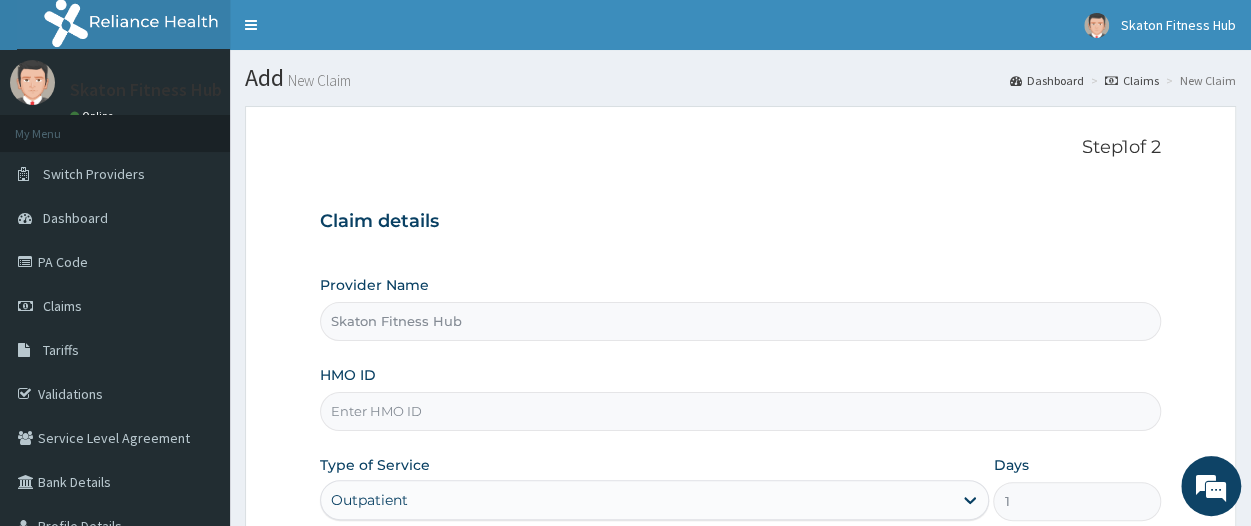 click on "HMO ID" at bounding box center [740, 411] 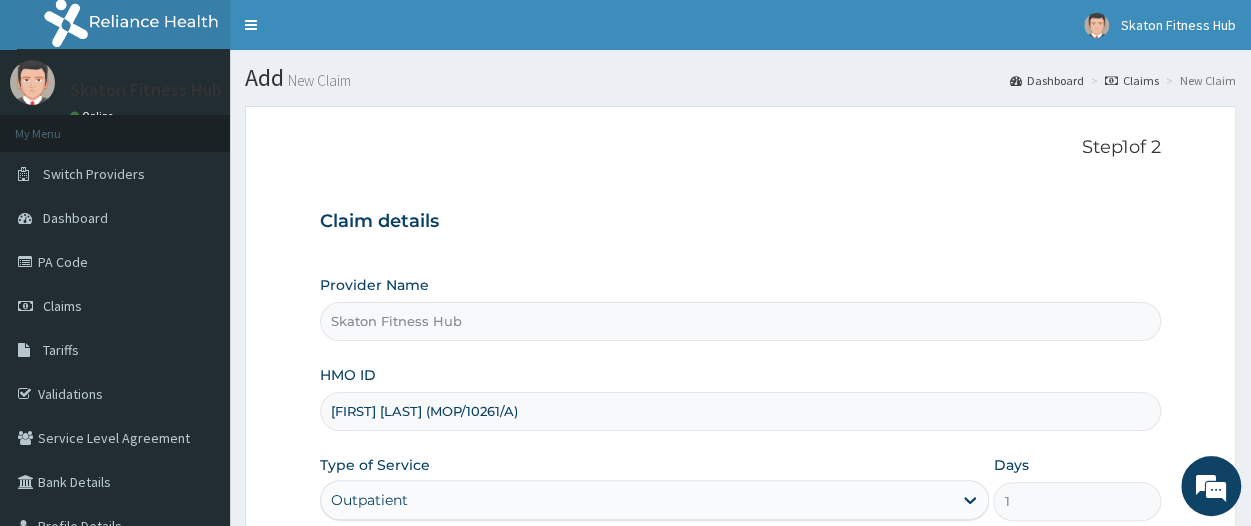 scroll, scrollTop: 0, scrollLeft: 0, axis: both 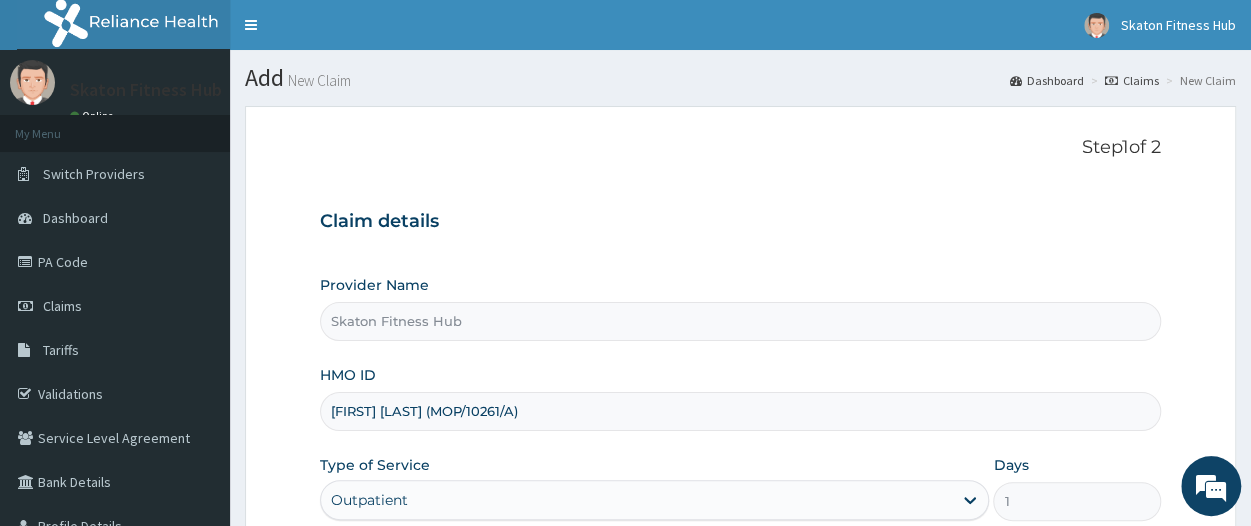 drag, startPoint x: 437, startPoint y: 415, endPoint x: 241, endPoint y: 434, distance: 196.91876 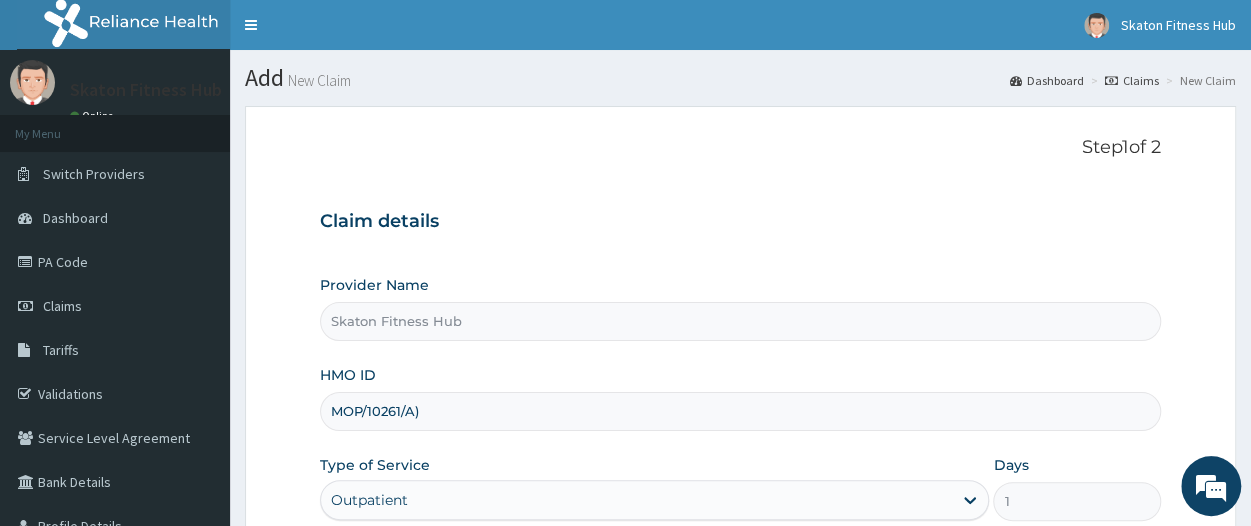 click on "MOP/10261/A)" at bounding box center [740, 411] 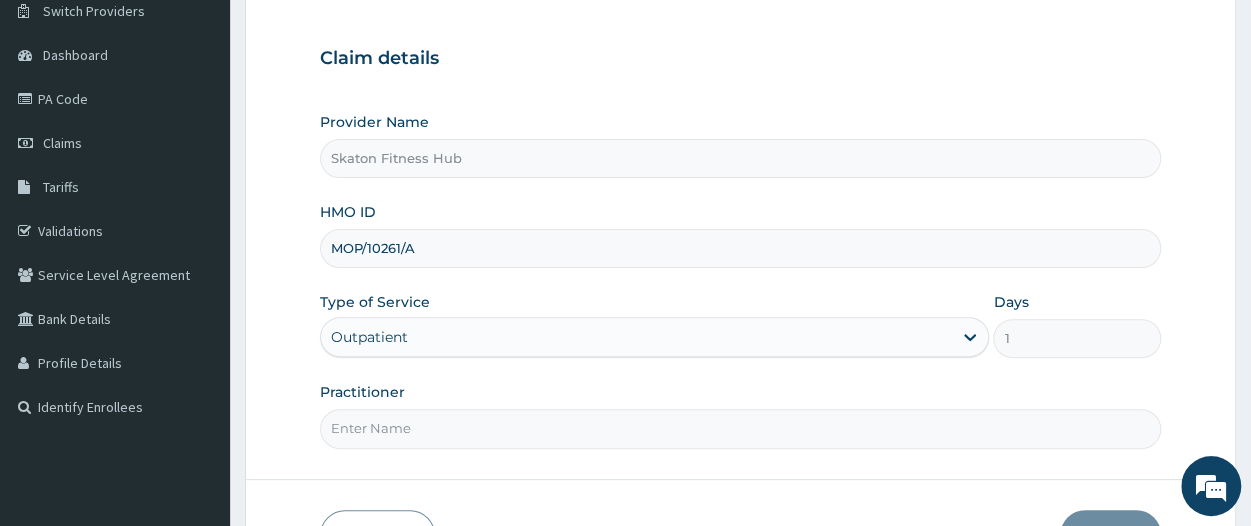 scroll, scrollTop: 164, scrollLeft: 0, axis: vertical 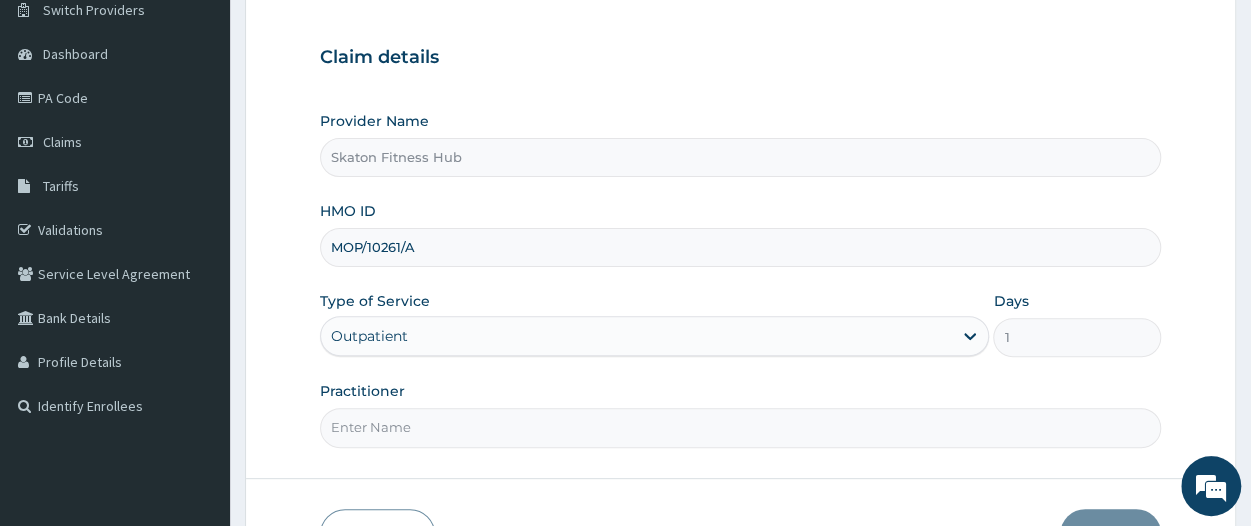 type on "MOP/10261/A" 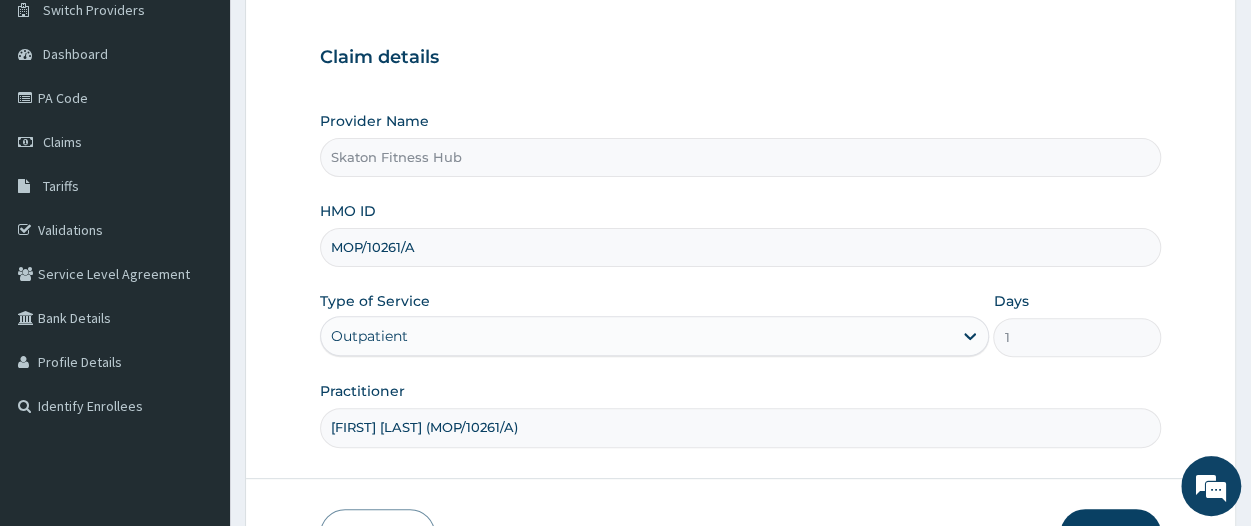 drag, startPoint x: 428, startPoint y: 422, endPoint x: 548, endPoint y: 418, distance: 120.06665 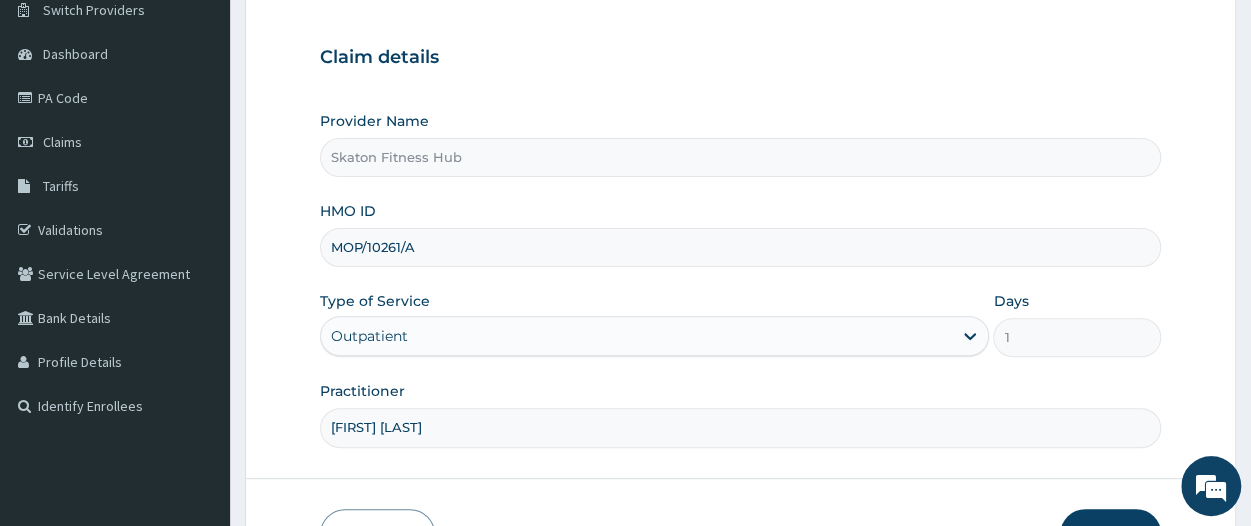 scroll, scrollTop: 292, scrollLeft: 0, axis: vertical 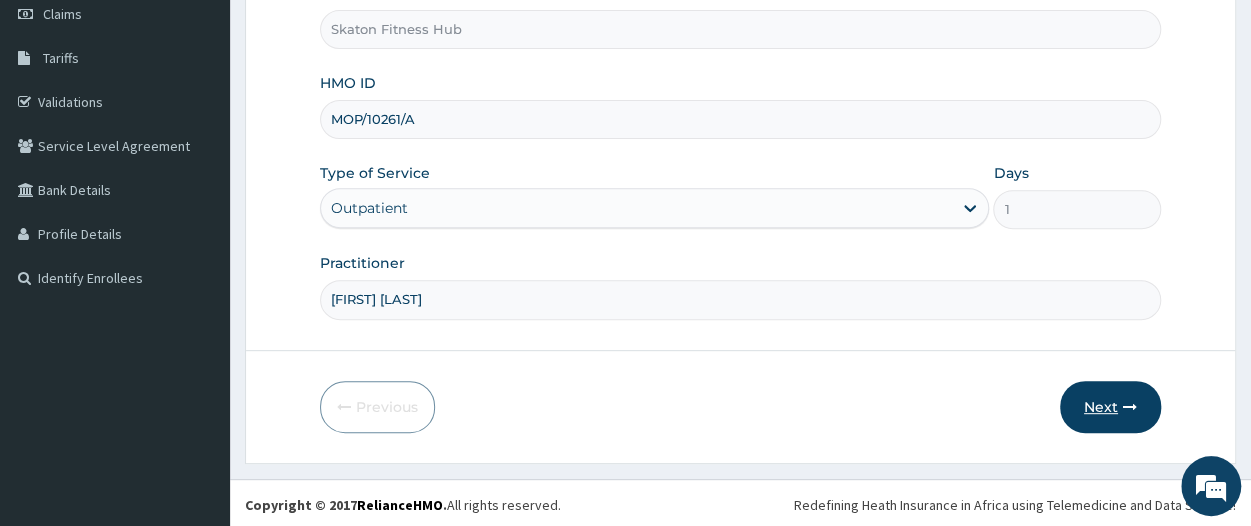 type on "Faith Ndubuisi" 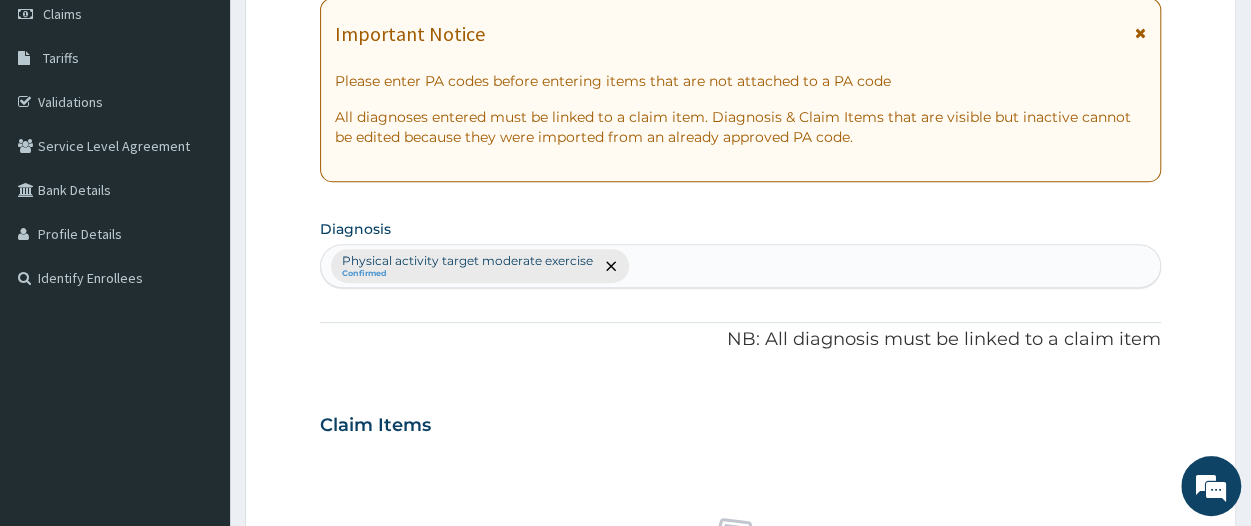 scroll, scrollTop: 0, scrollLeft: 0, axis: both 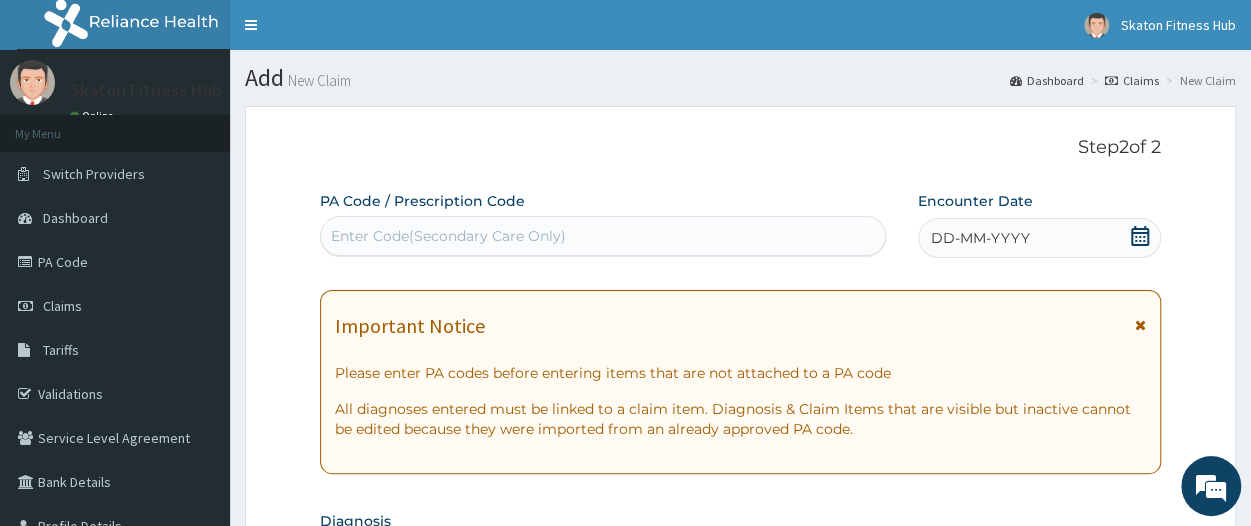 click on "Enter Code(Secondary Care Only)" at bounding box center [603, 236] 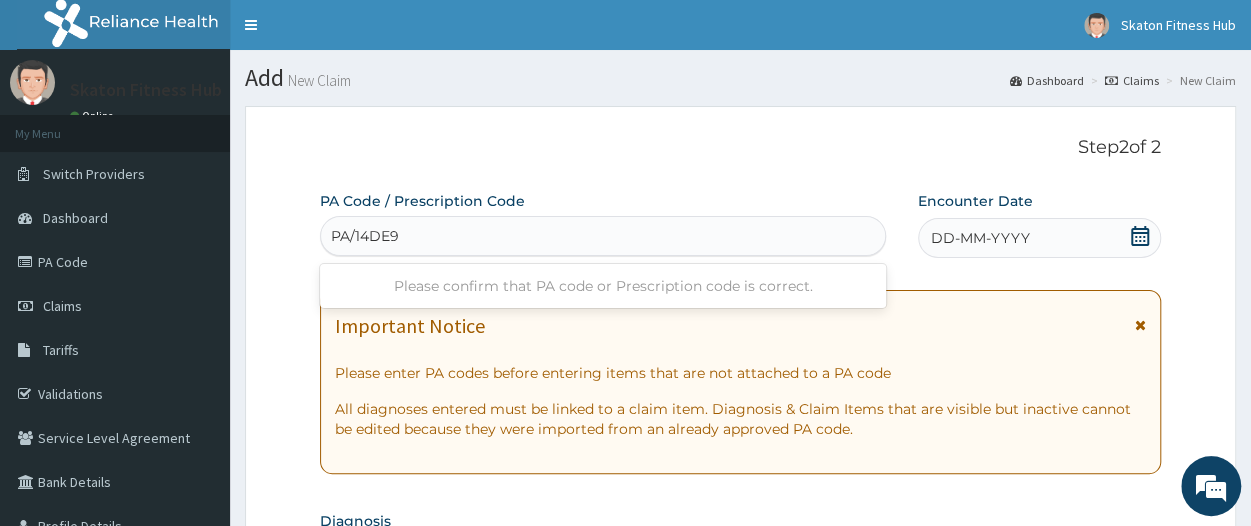 type on "PA/14DE9D" 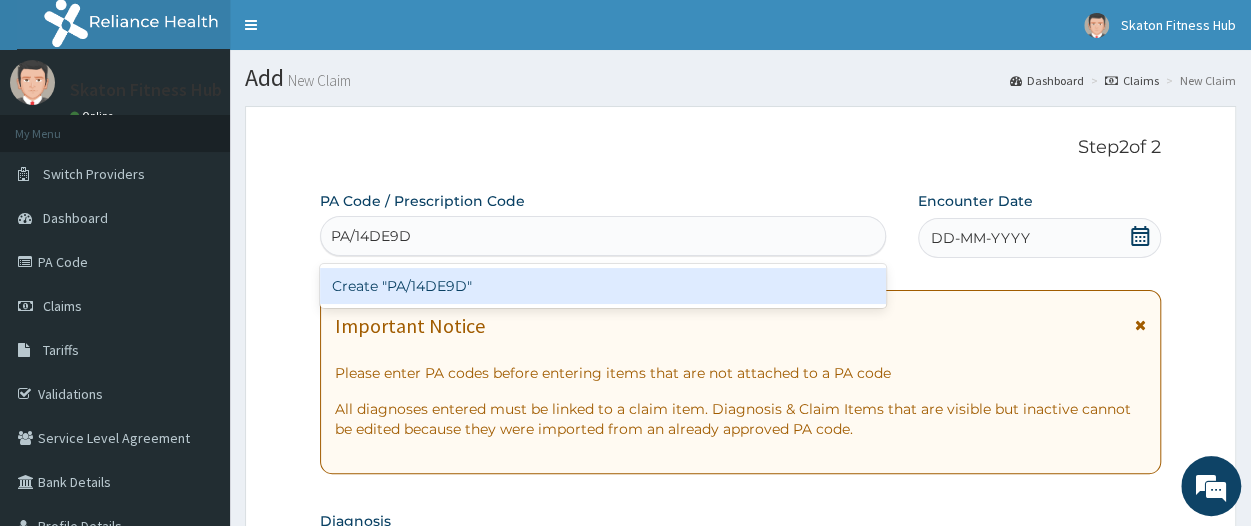 click on "Create "PA/14DE9D"" at bounding box center (603, 286) 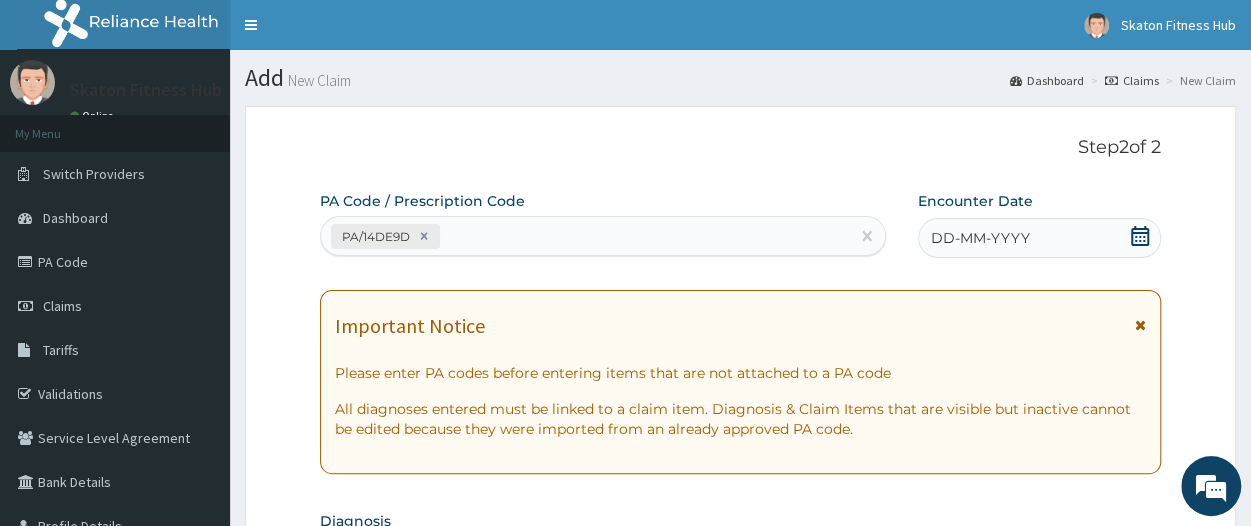 click 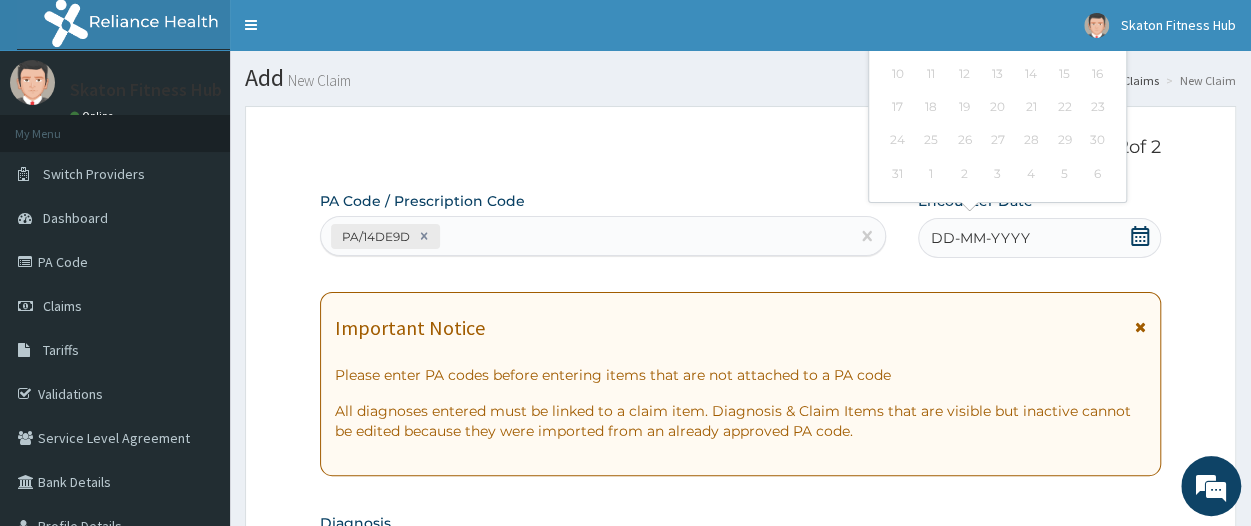 click 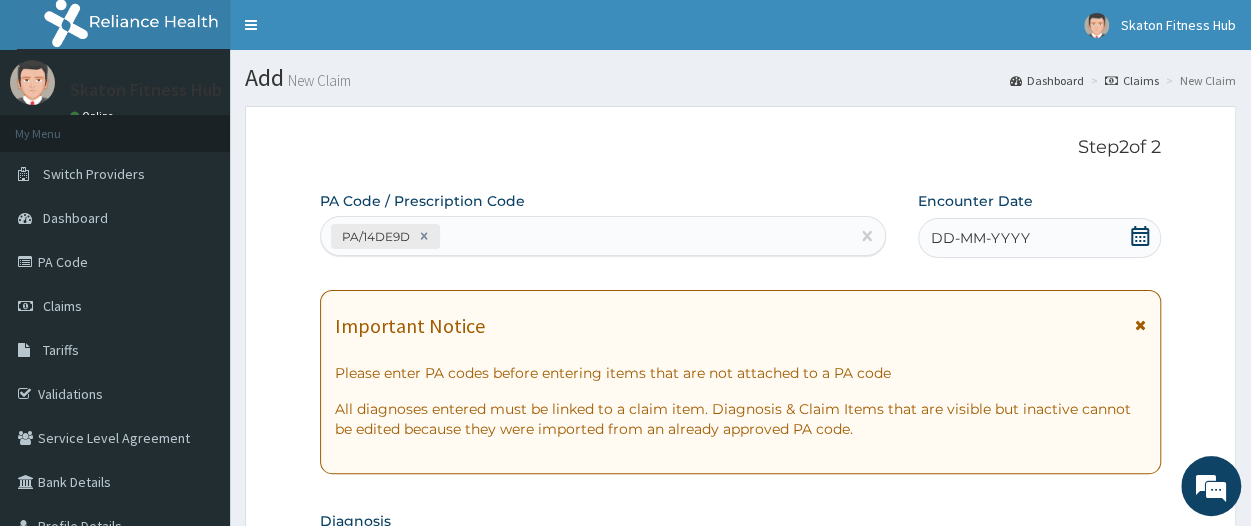 click on "PA Code / Prescription Code PA/14DE9D Encounter Date DD-MM-YYYY Important Notice Please enter PA codes before entering items that are not attached to a PA code   All diagnoses entered must be linked to a claim item. Diagnosis & Claim Items that are visible but inactive cannot be edited because they were imported from an already approved PA code. Diagnosis Physical activity target moderate exercise Confirmed NB: All diagnosis must be linked to a claim item Claim Items No claim item Types Select Type Item Select Item Pair Diagnosis Physical activity target moder... Unit Price 0 Add Comment" at bounding box center [740, 711] 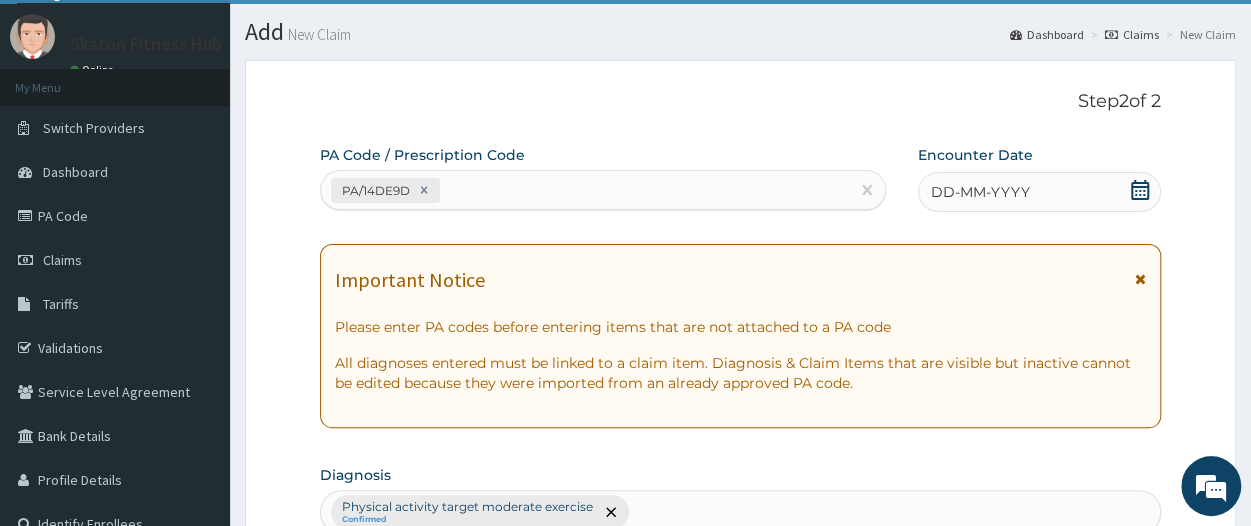 scroll, scrollTop: 53, scrollLeft: 0, axis: vertical 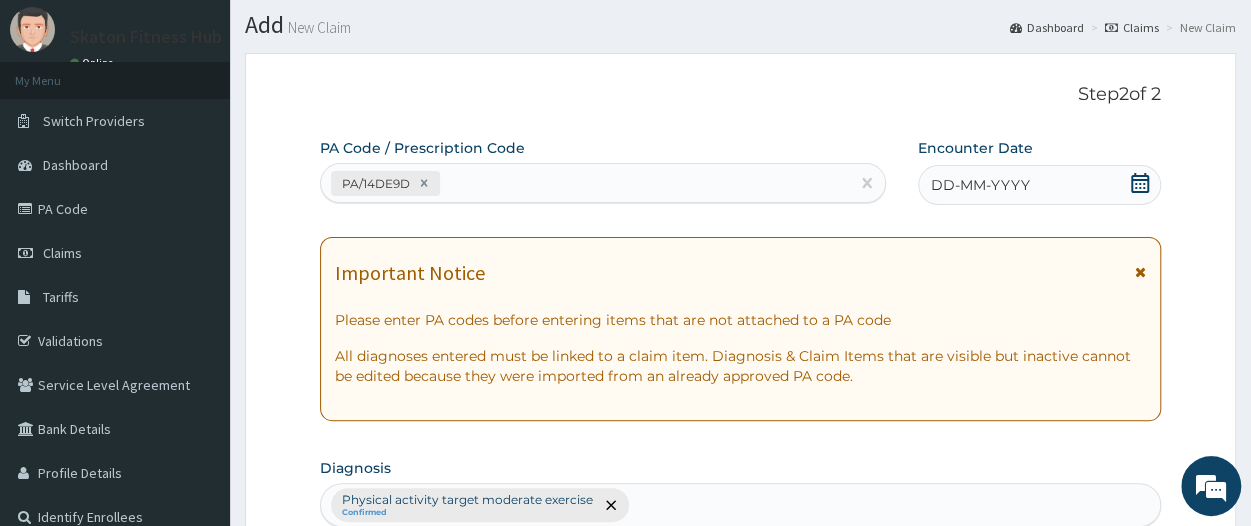 click 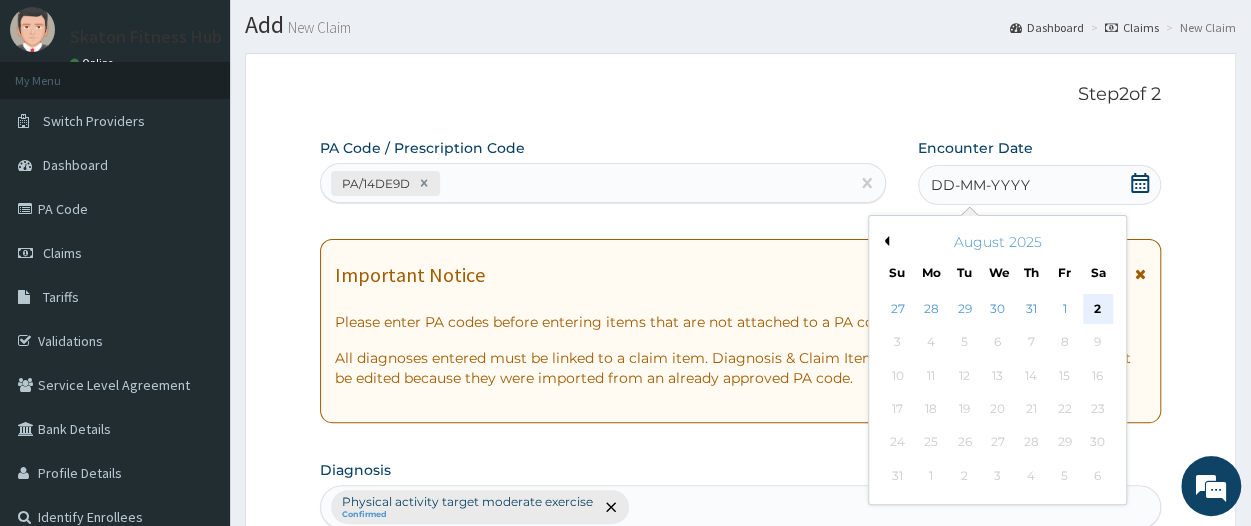 click on "2" at bounding box center (1098, 309) 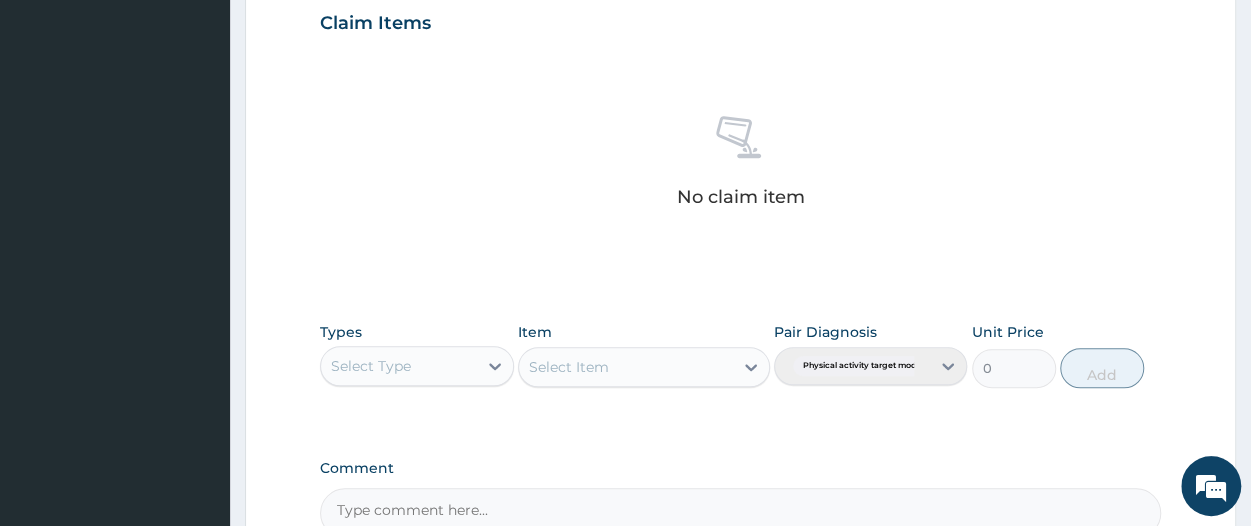 scroll, scrollTop: 690, scrollLeft: 0, axis: vertical 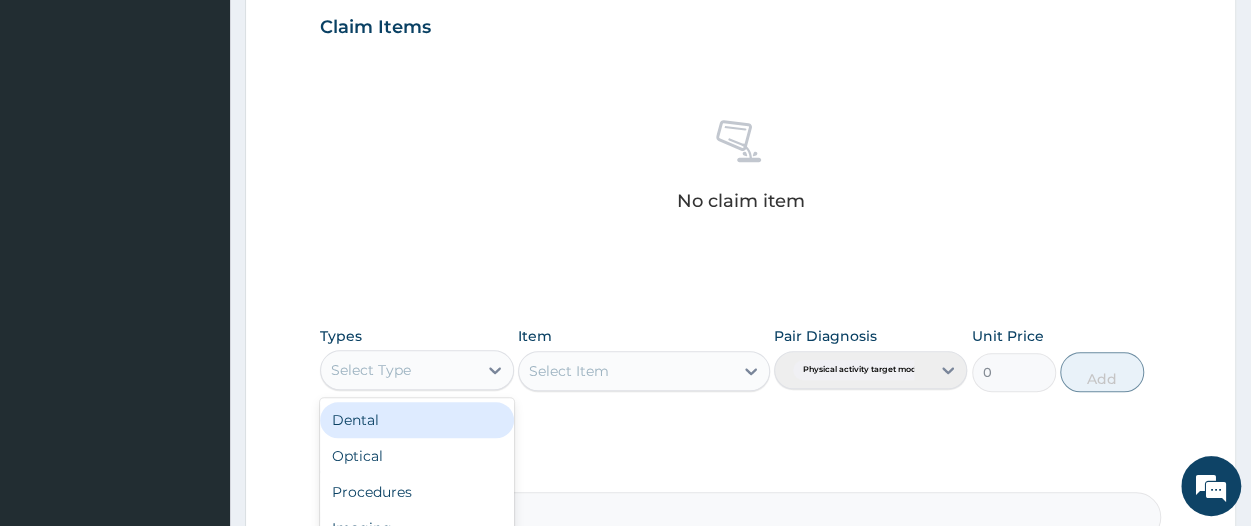 click on "Select Type" at bounding box center [398, 370] 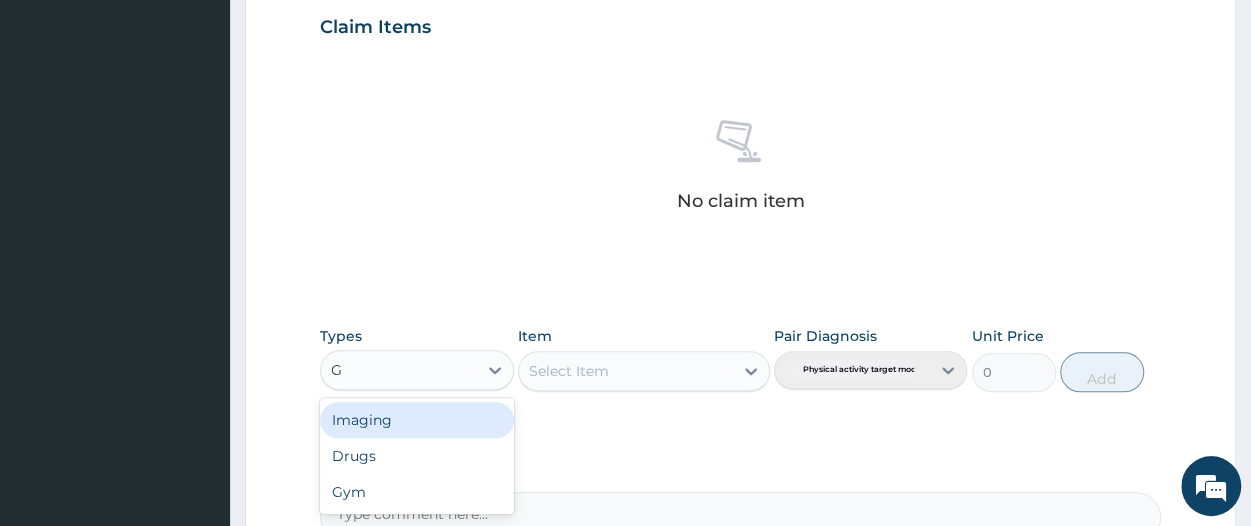 type on "GY" 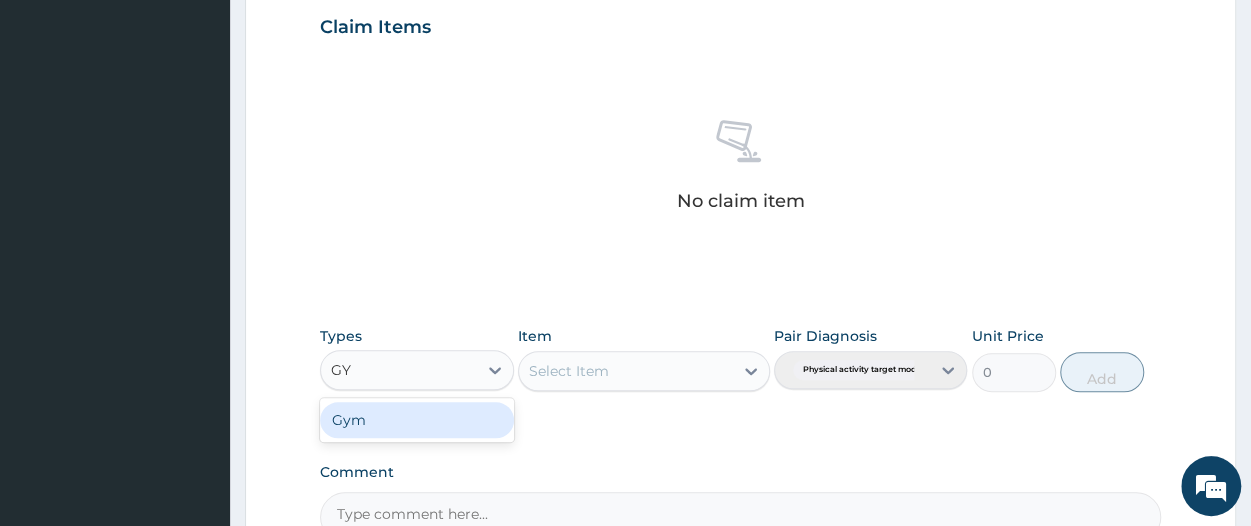 click on "Gym" at bounding box center [416, 420] 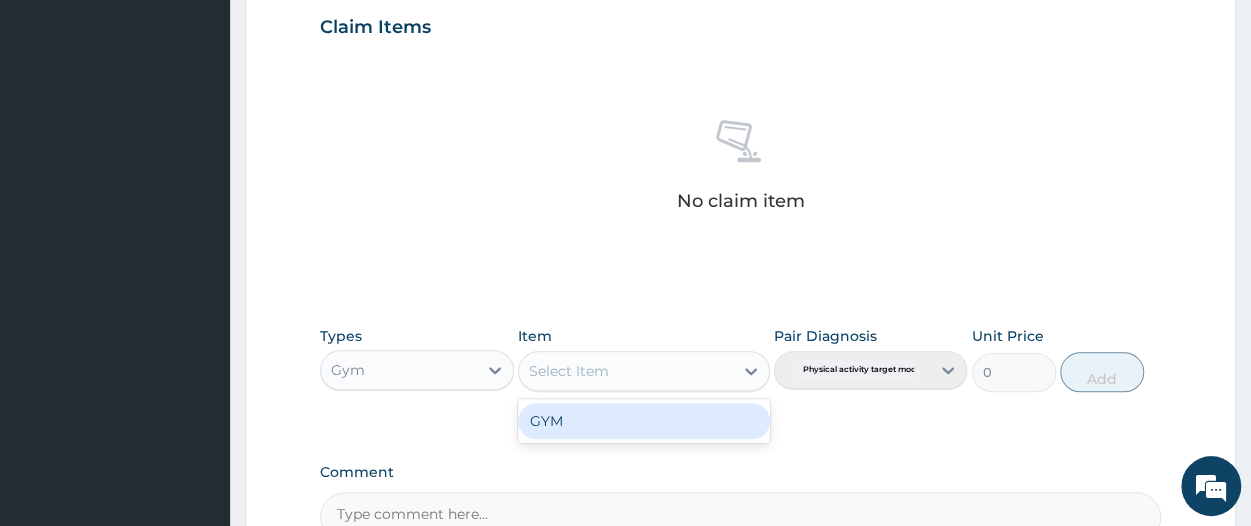 click on "Select Item" at bounding box center (626, 371) 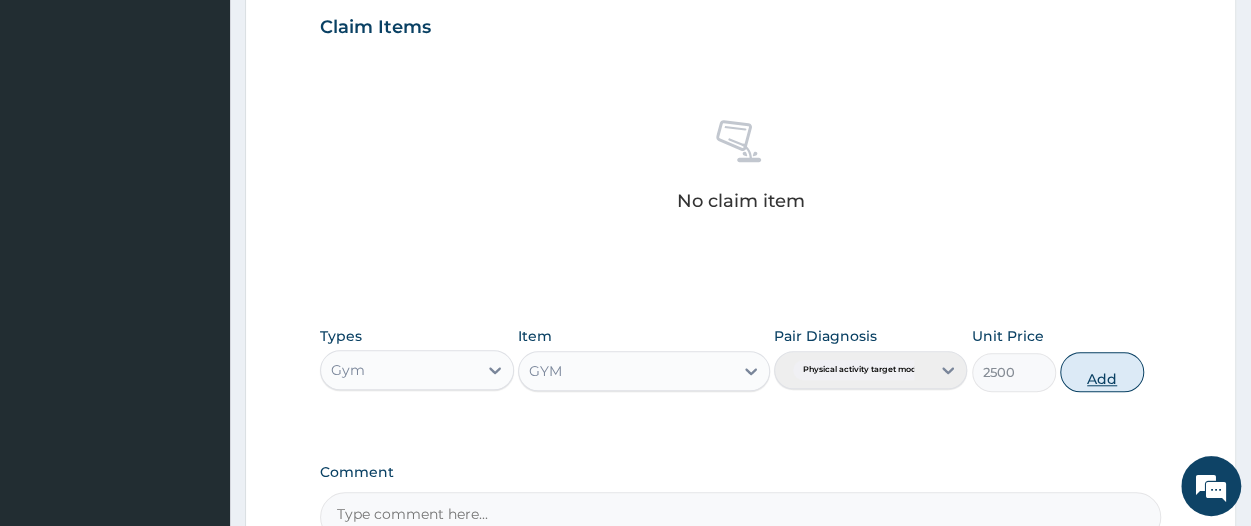 click on "Add" at bounding box center (1102, 372) 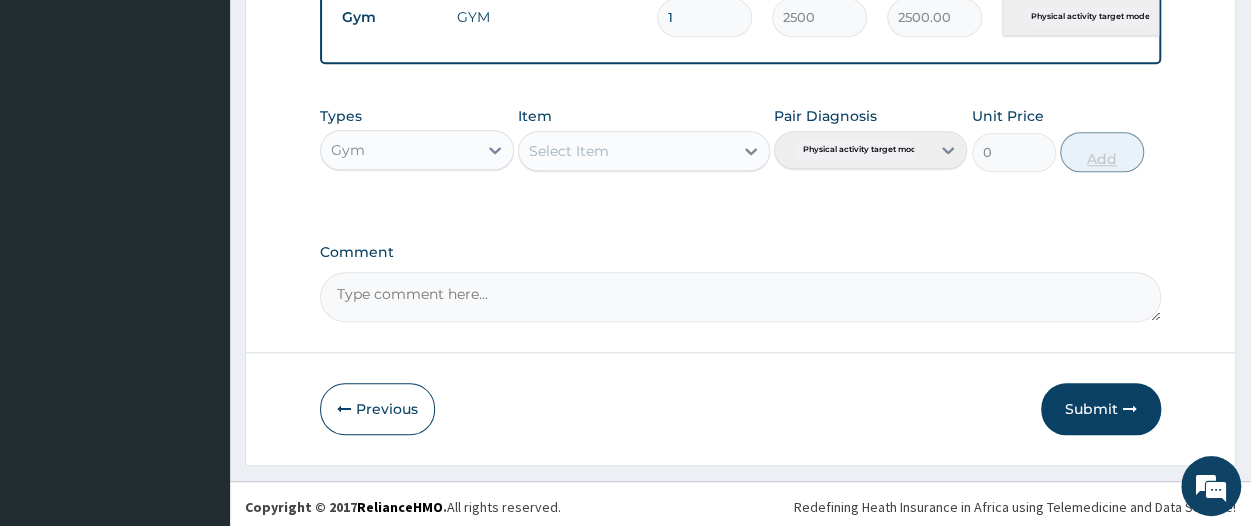 scroll, scrollTop: 833, scrollLeft: 0, axis: vertical 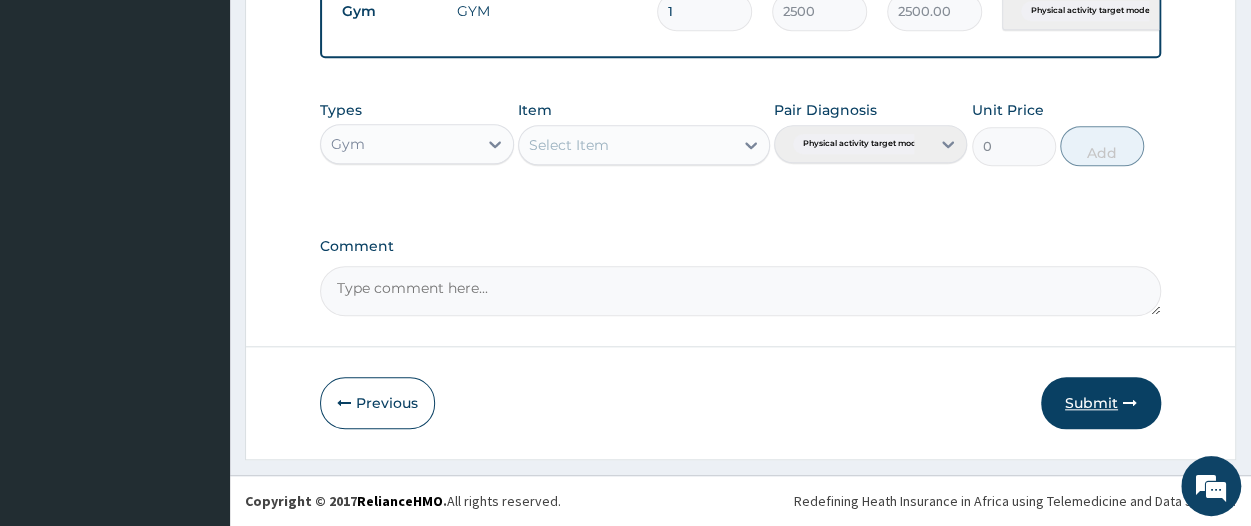 click on "Submit" at bounding box center (1101, 403) 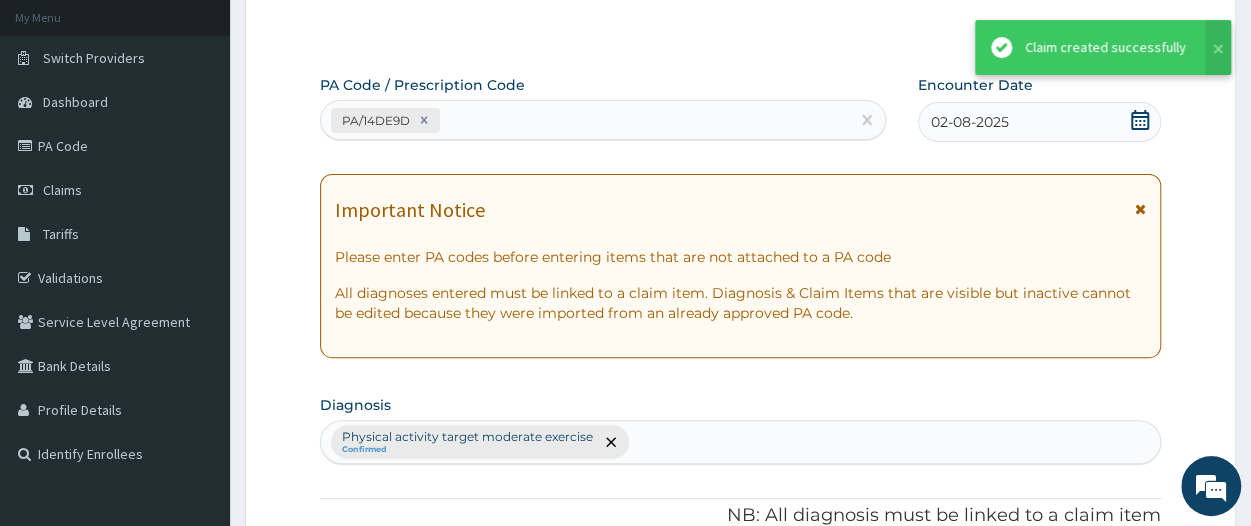 scroll, scrollTop: 833, scrollLeft: 0, axis: vertical 